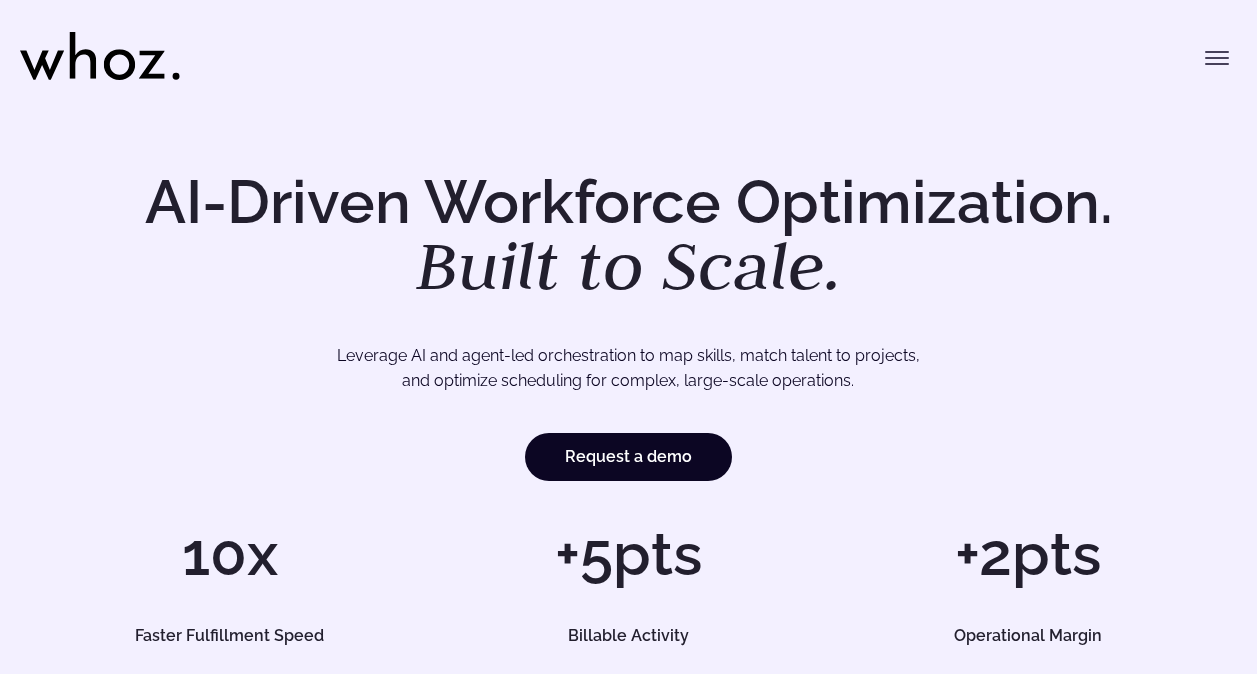 scroll, scrollTop: 0, scrollLeft: 0, axis: both 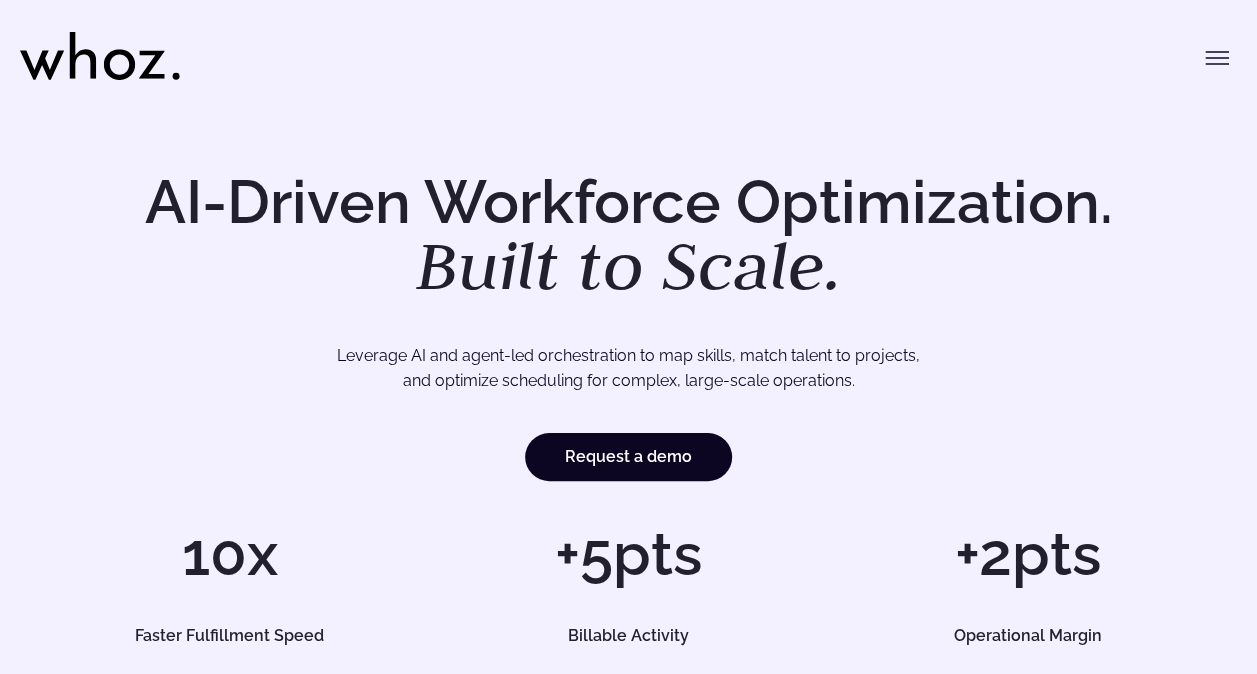 click 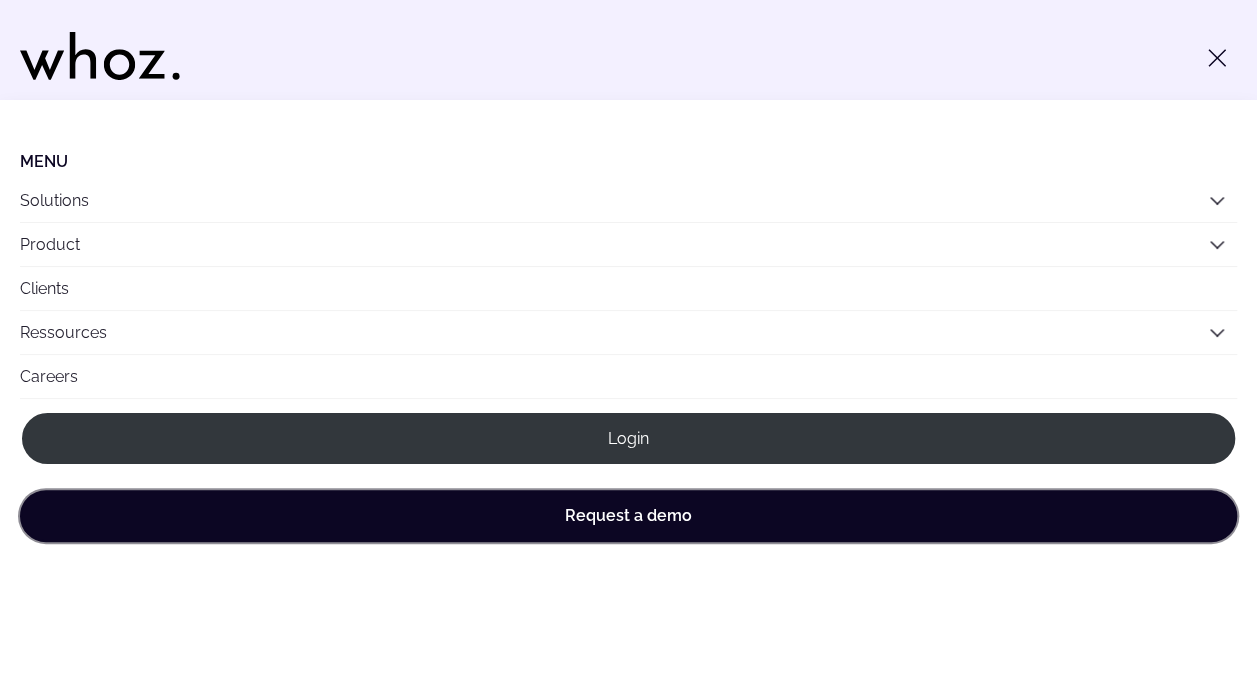 click on "Request a demo" at bounding box center [628, 516] 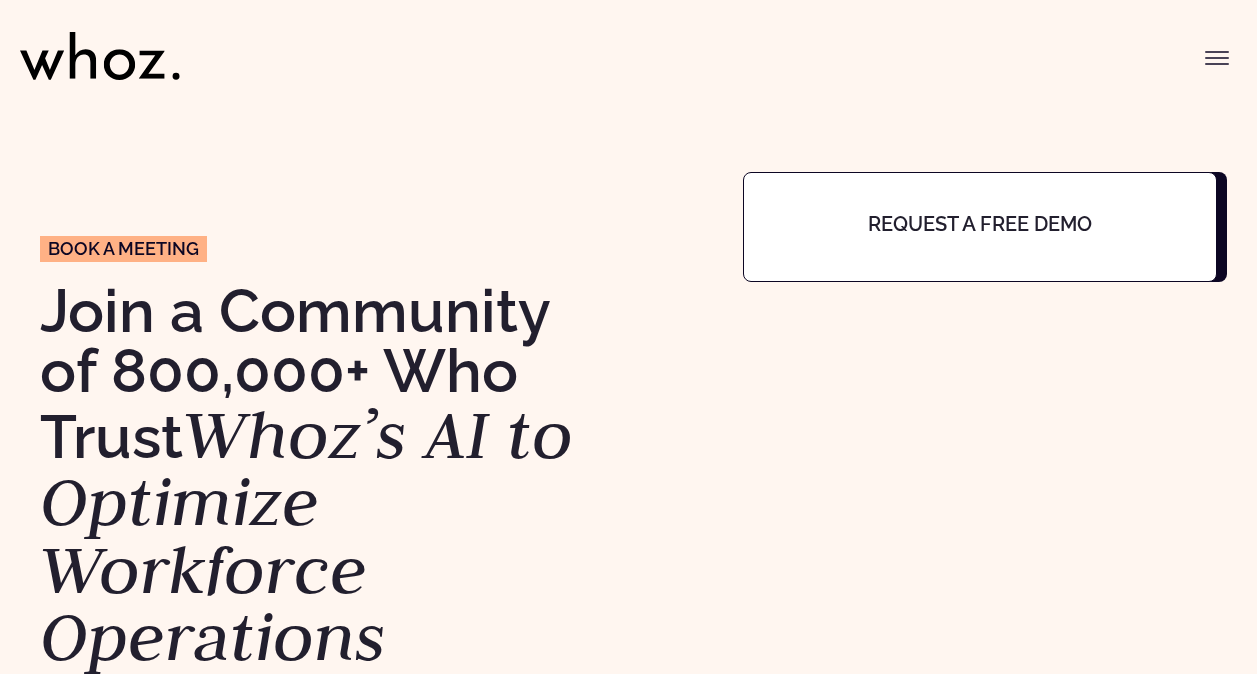 scroll, scrollTop: 0, scrollLeft: 0, axis: both 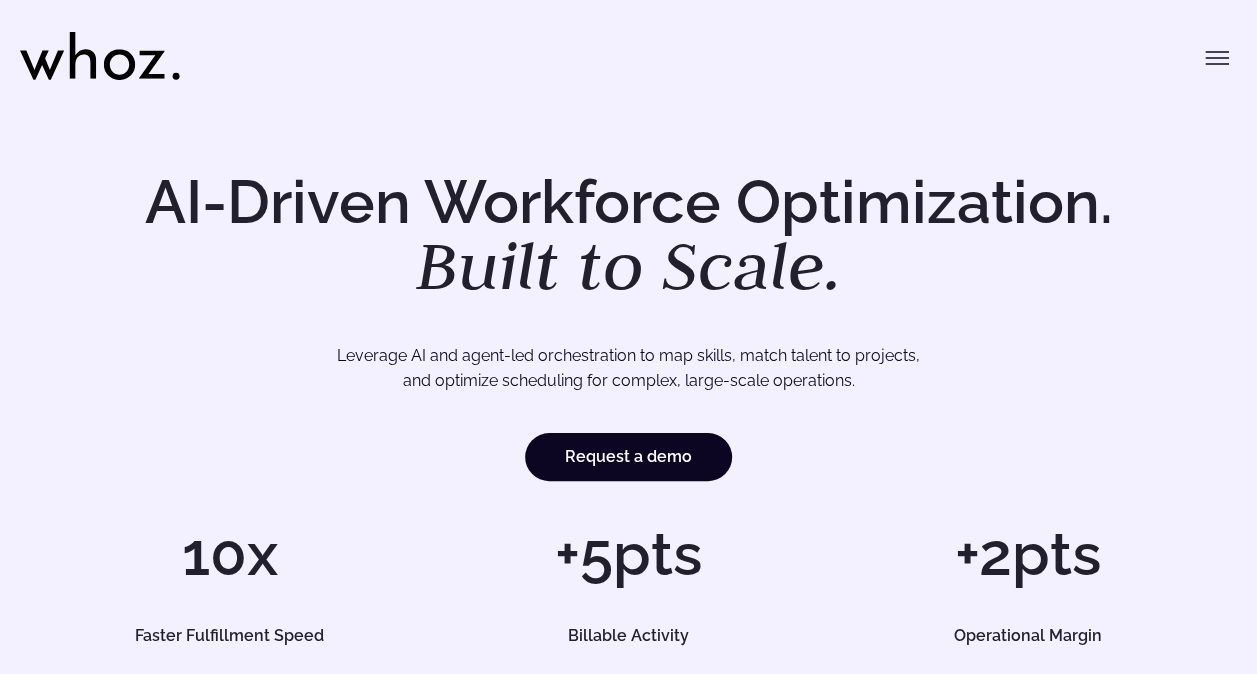 click 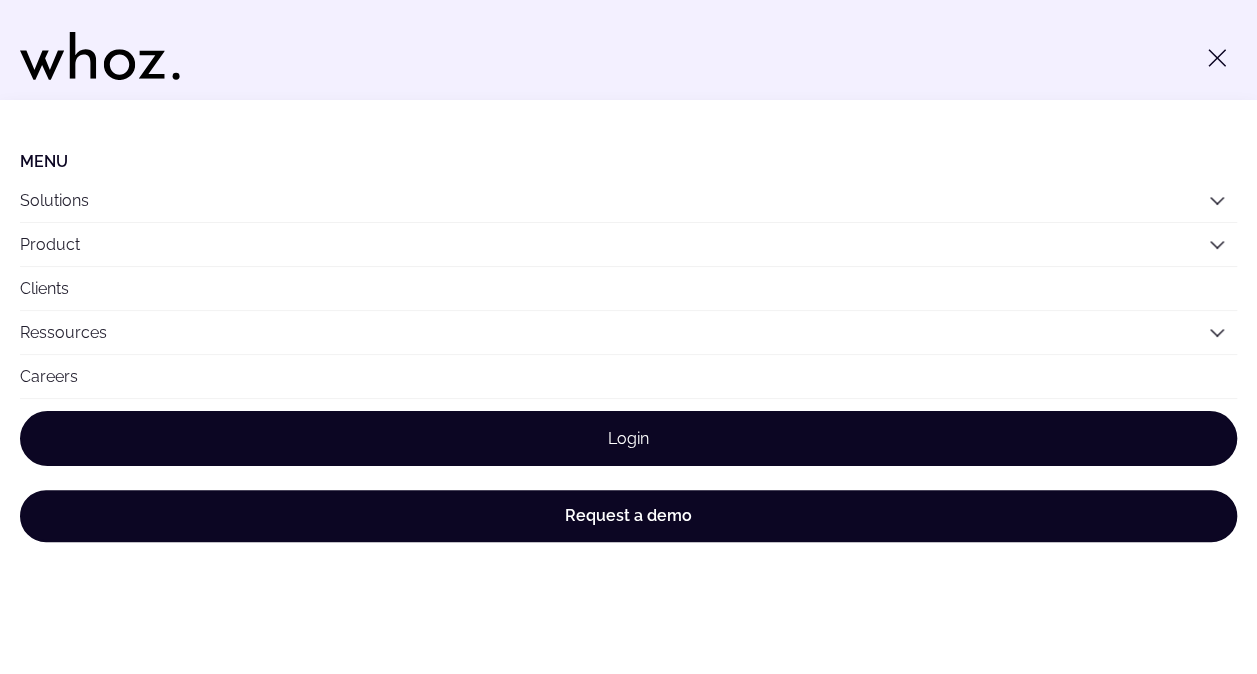 click on "Login" at bounding box center [628, 438] 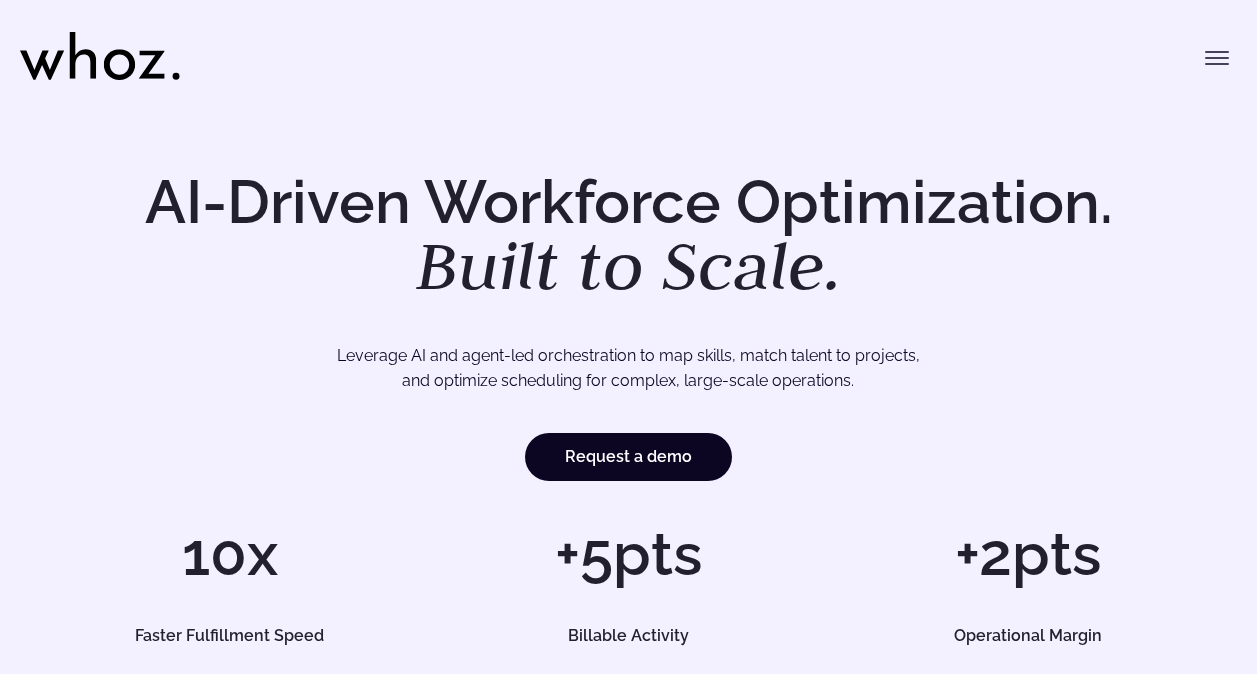 scroll, scrollTop: 0, scrollLeft: 0, axis: both 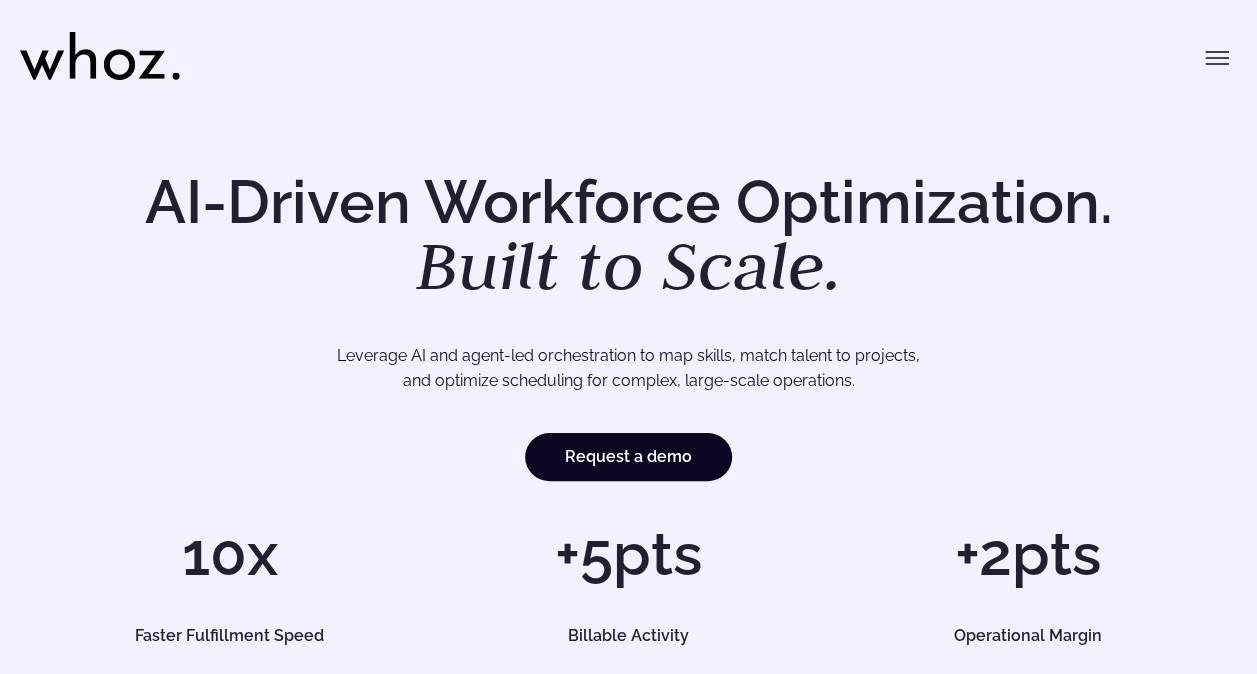 click at bounding box center [1217, 58] 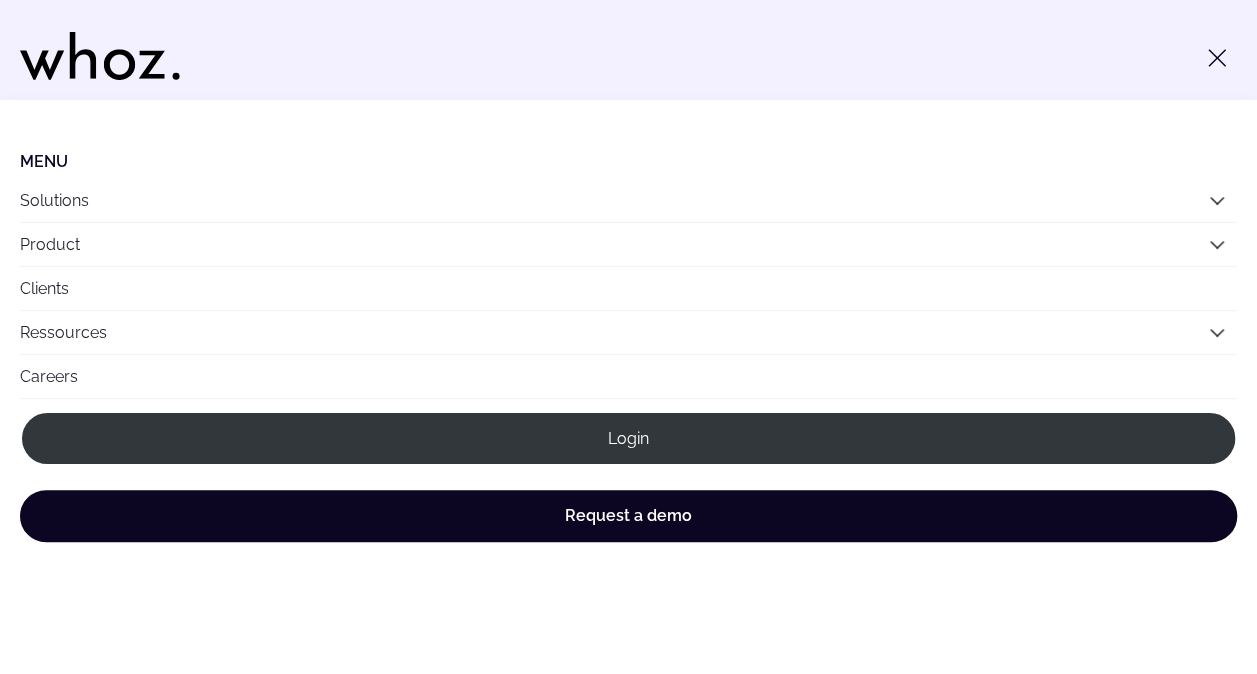 click on "Ressources" at bounding box center (628, 332) 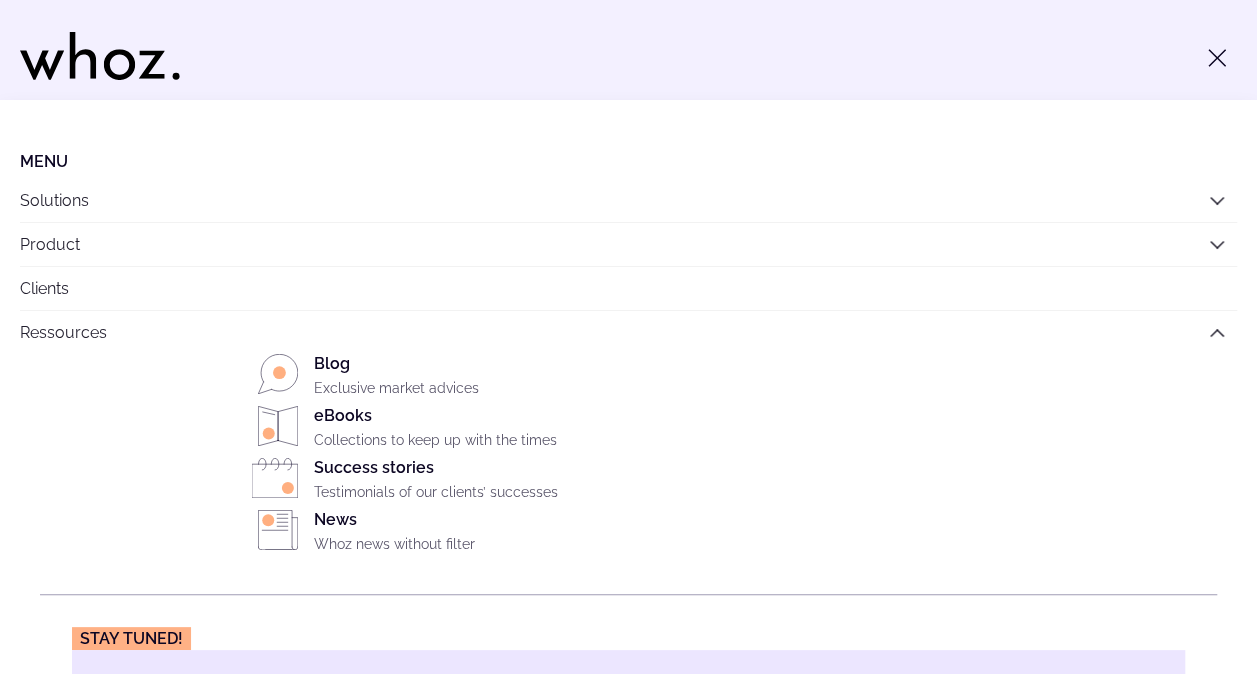 click on "Solutions" at bounding box center (628, 200) 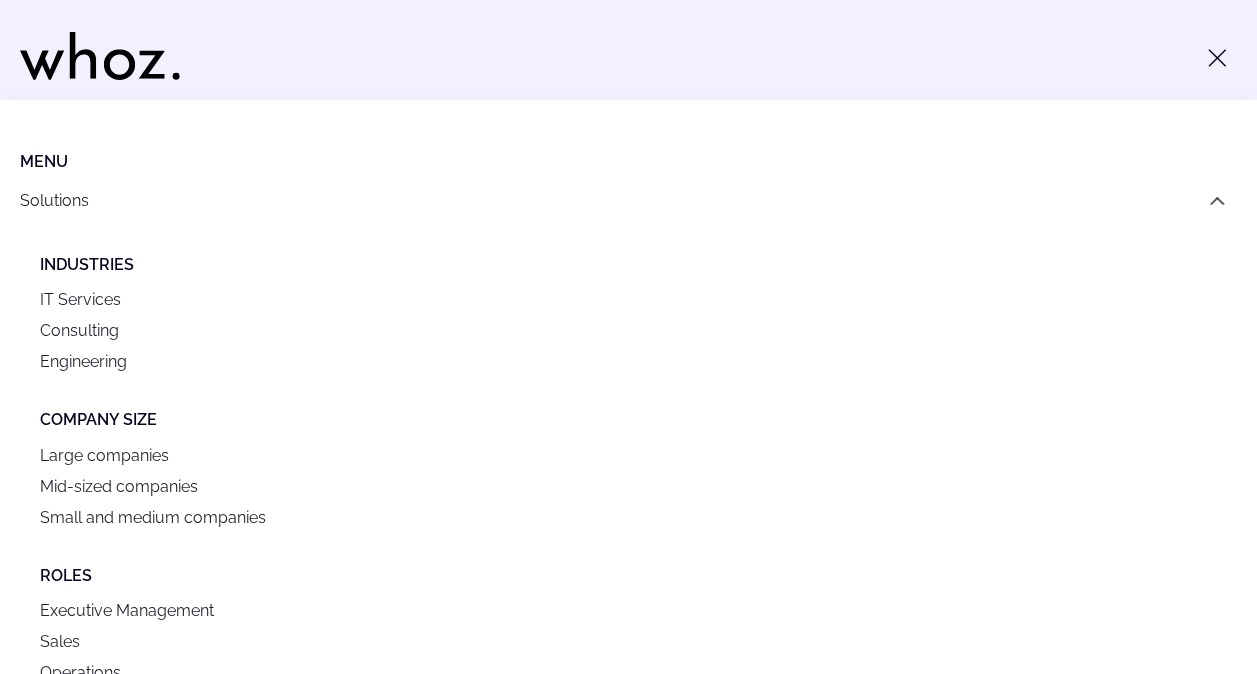 click on "Solutions" at bounding box center (628, 200) 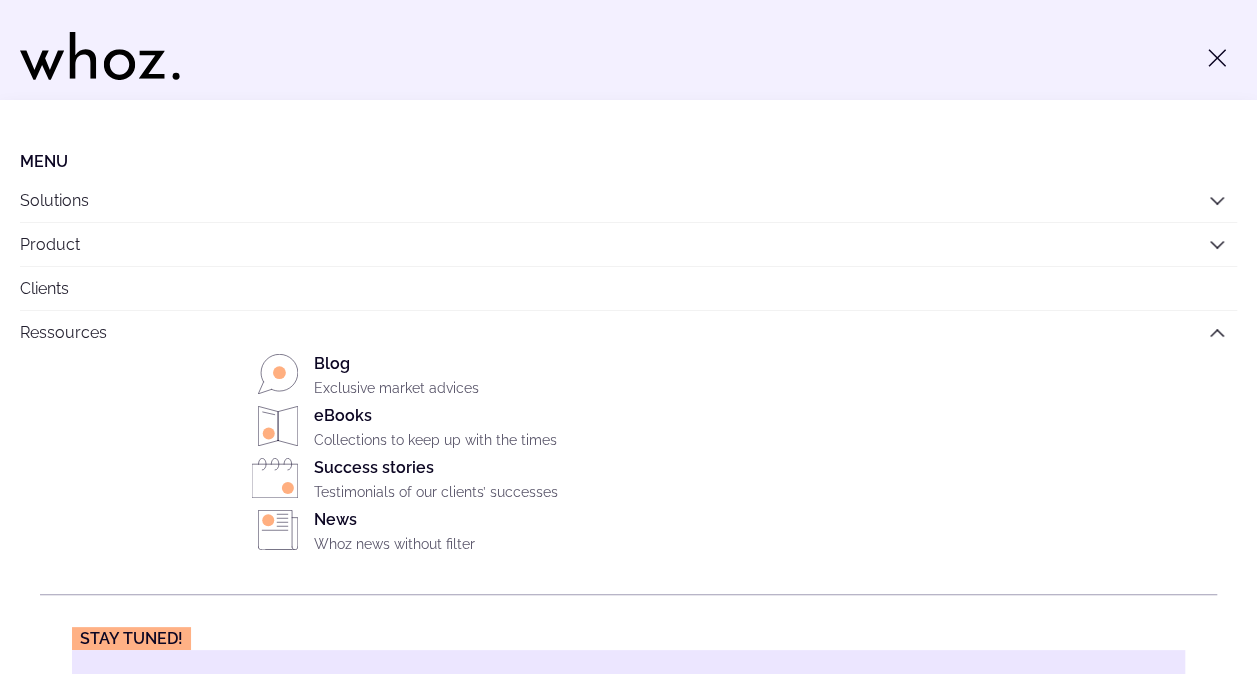 click on "Menu" at bounding box center (628, 161) 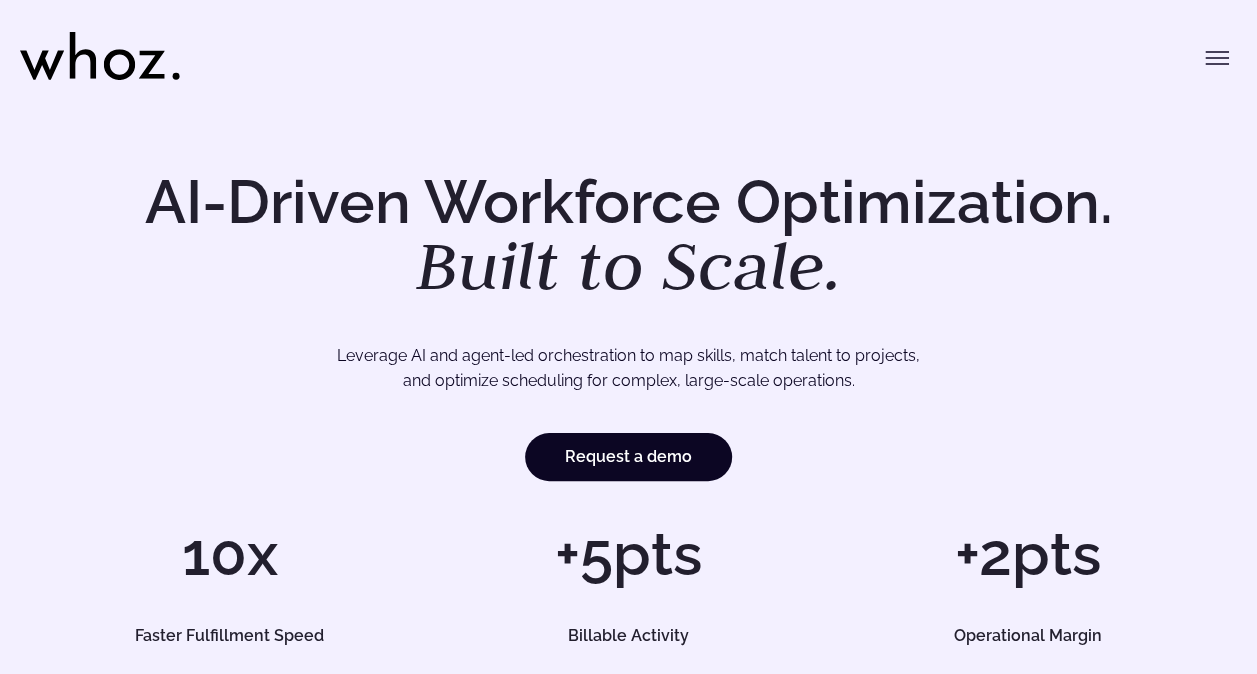 click 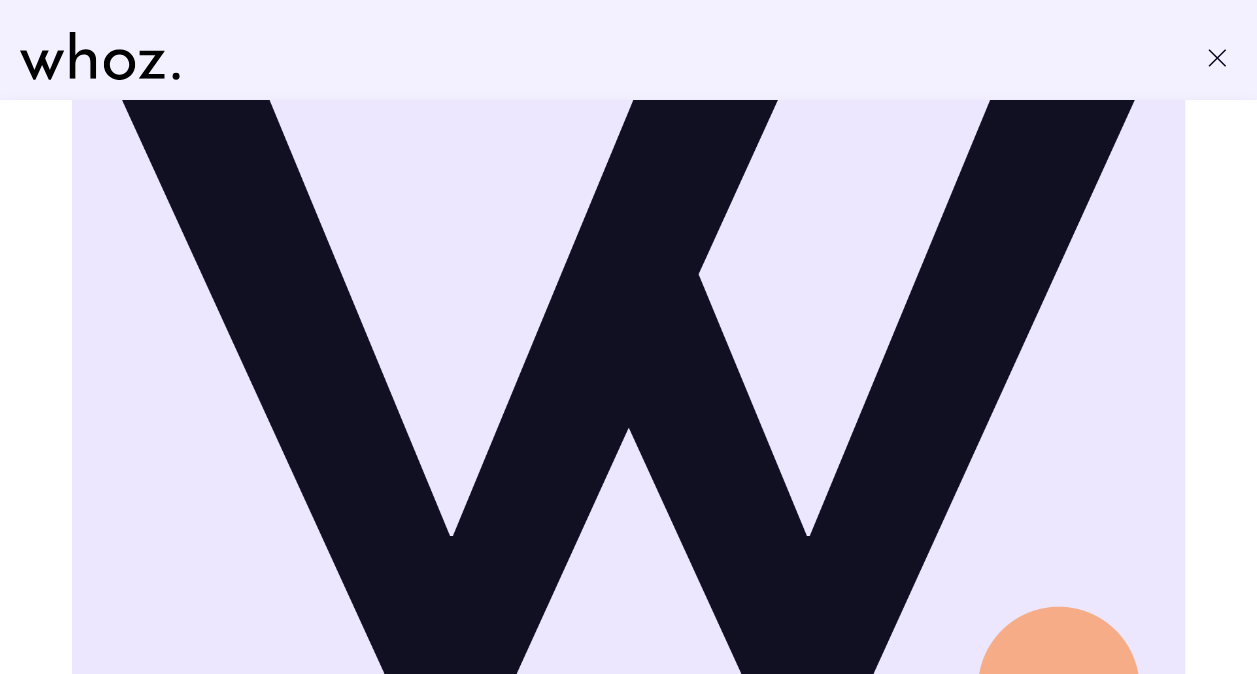 scroll, scrollTop: 1042, scrollLeft: 0, axis: vertical 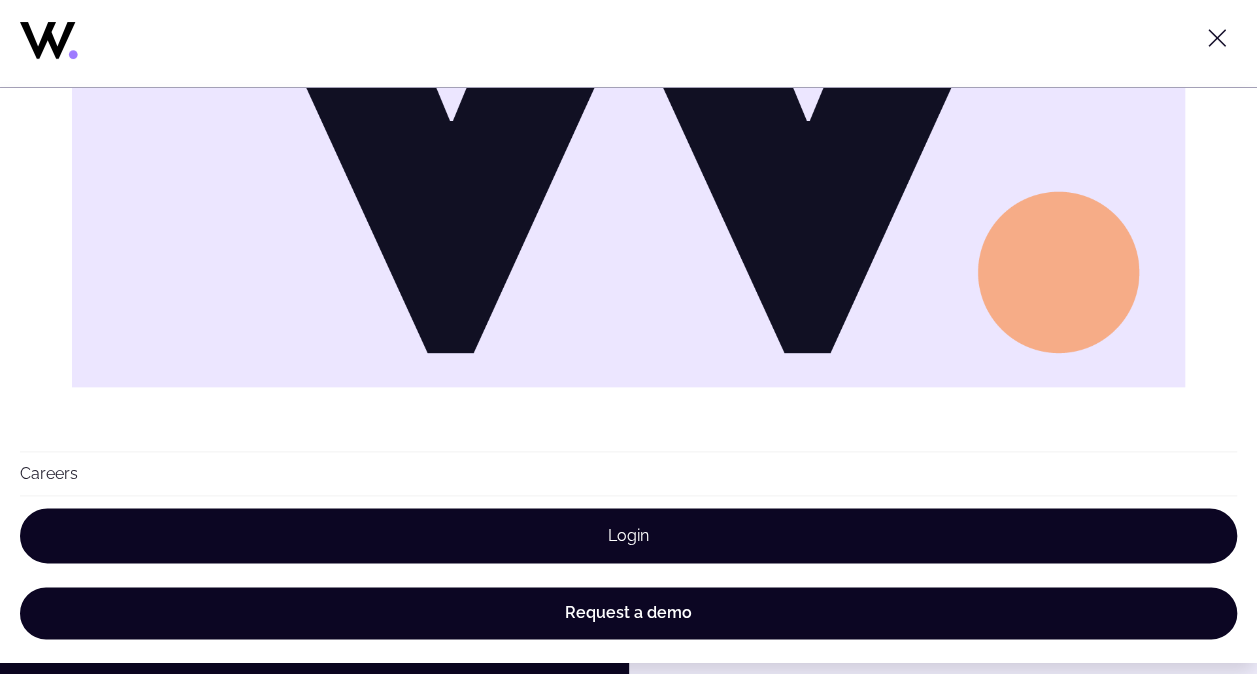 click on "Login" at bounding box center [628, 535] 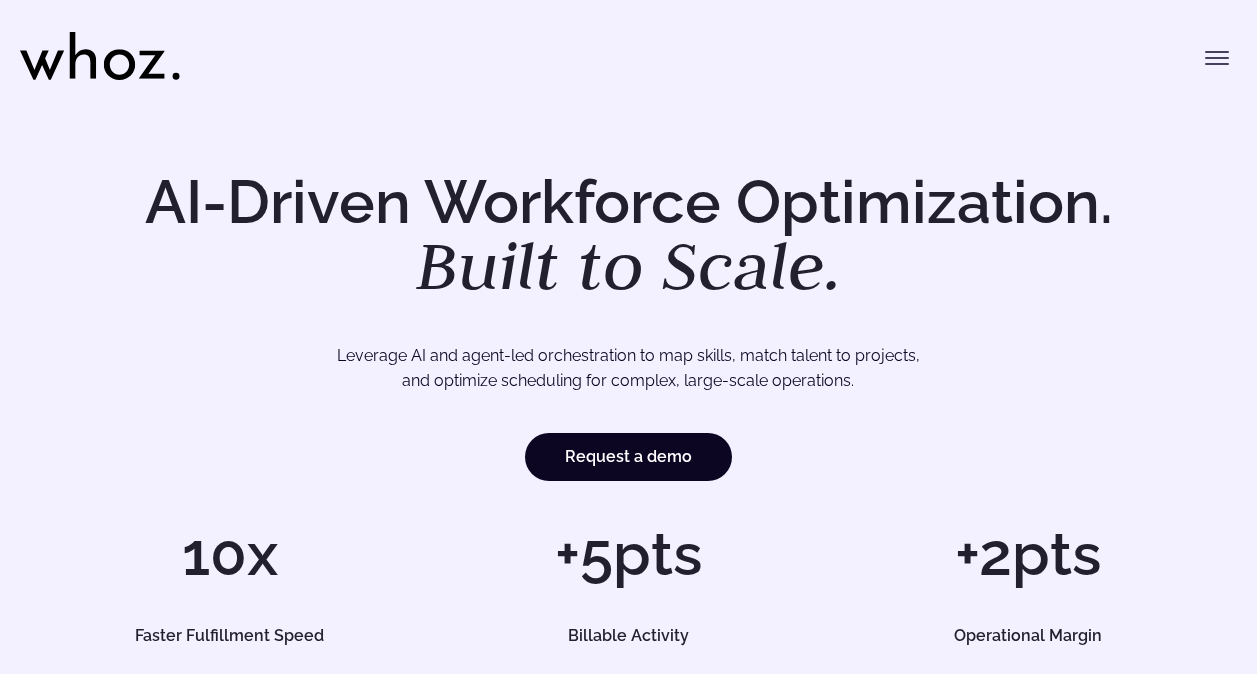 scroll, scrollTop: 0, scrollLeft: 0, axis: both 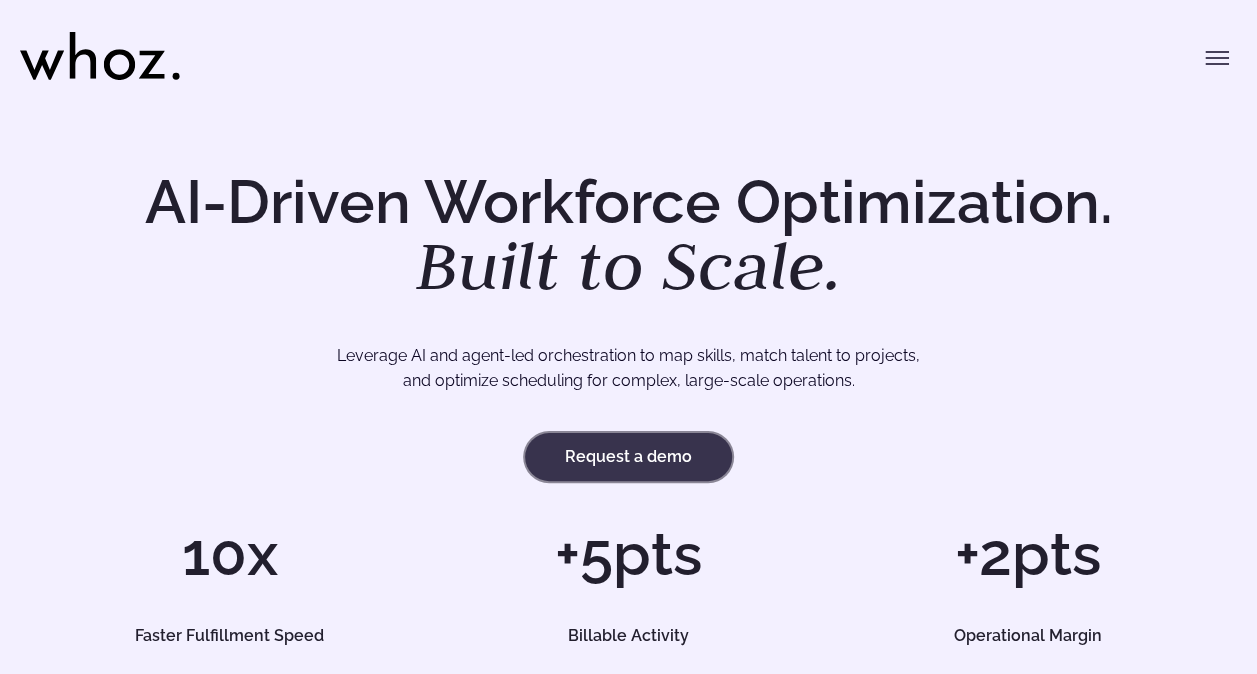 click on "Request a demo" at bounding box center (628, 457) 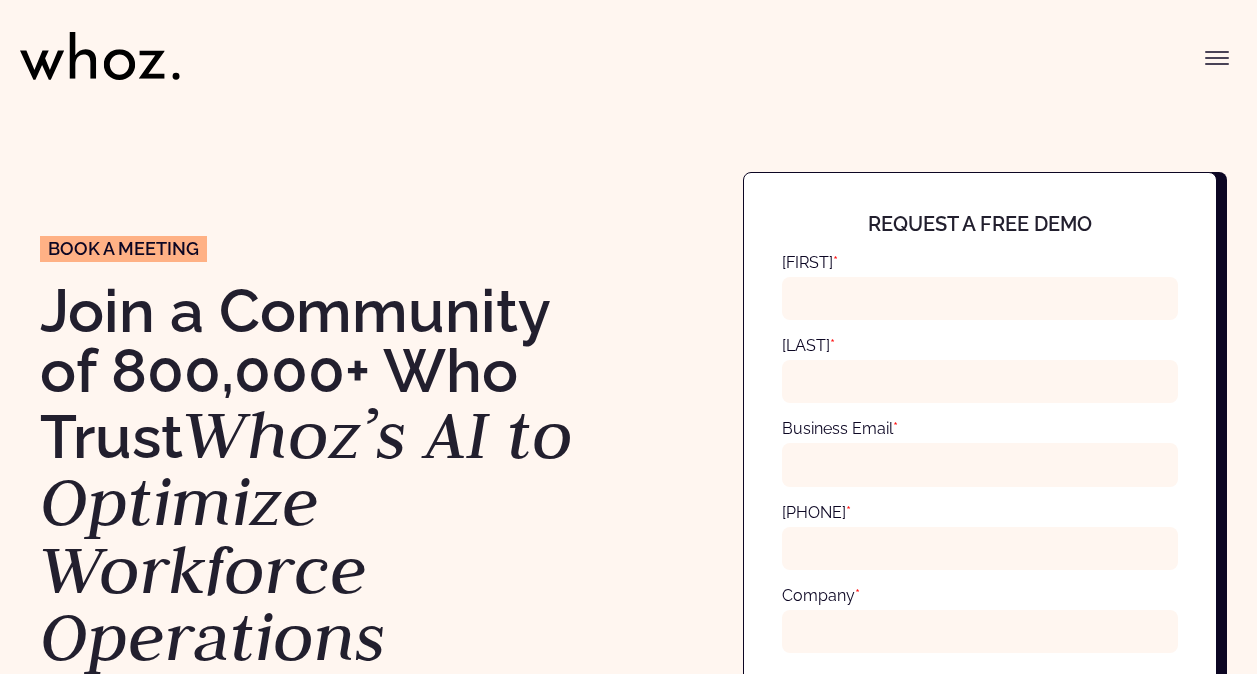 scroll, scrollTop: 0, scrollLeft: 0, axis: both 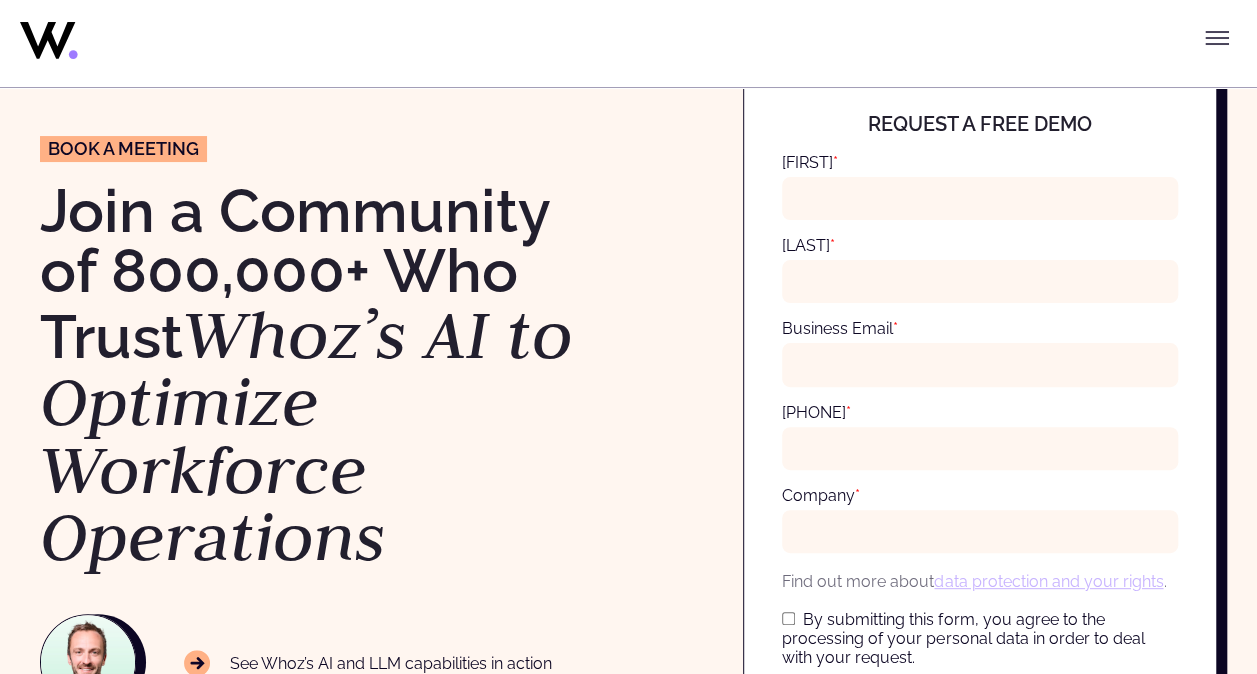 click 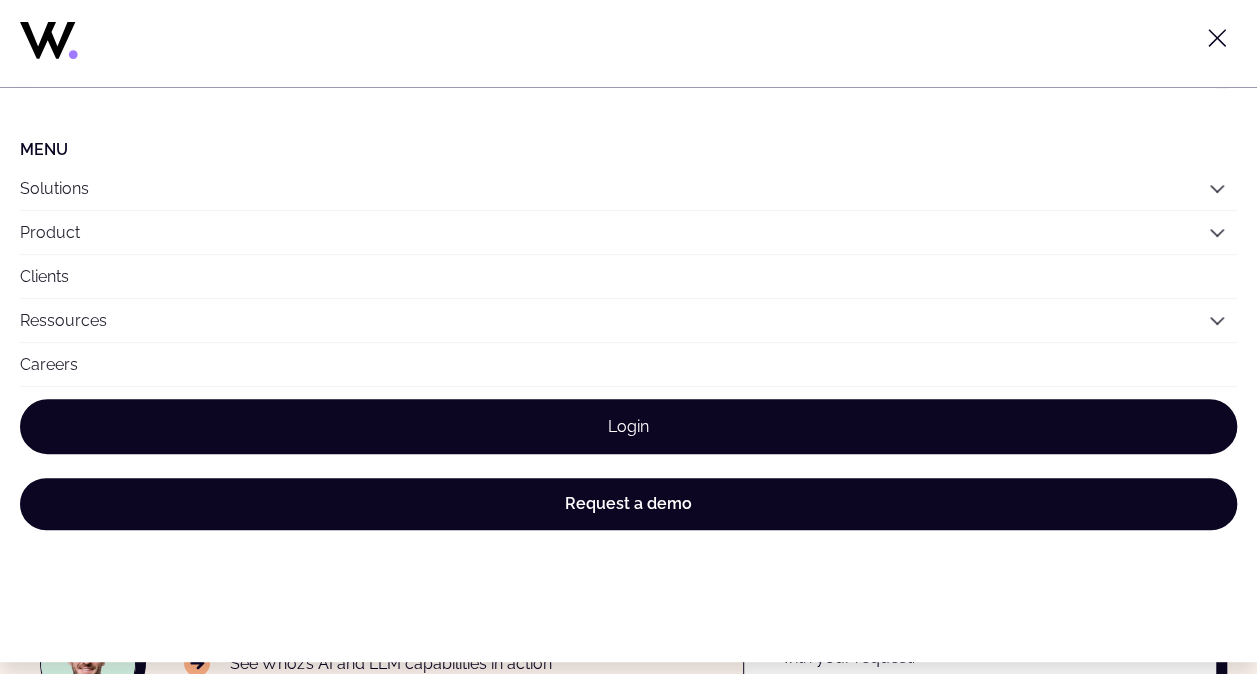 click on "Login" at bounding box center (628, 426) 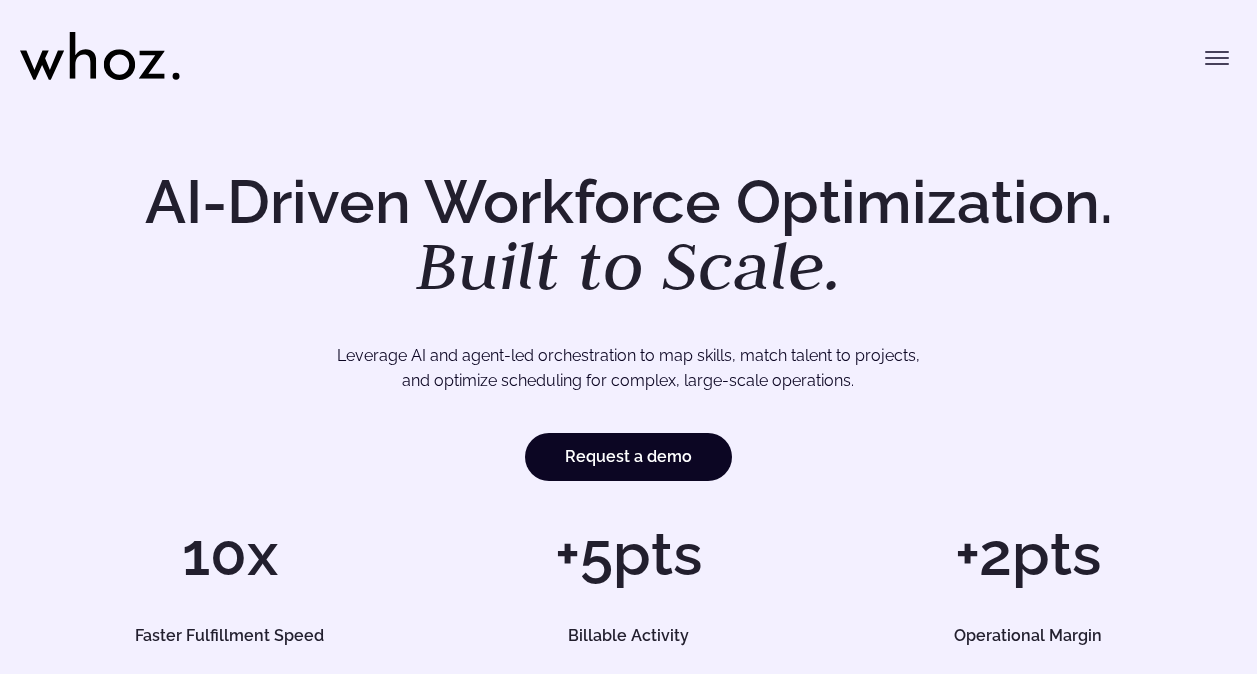 scroll, scrollTop: 0, scrollLeft: 0, axis: both 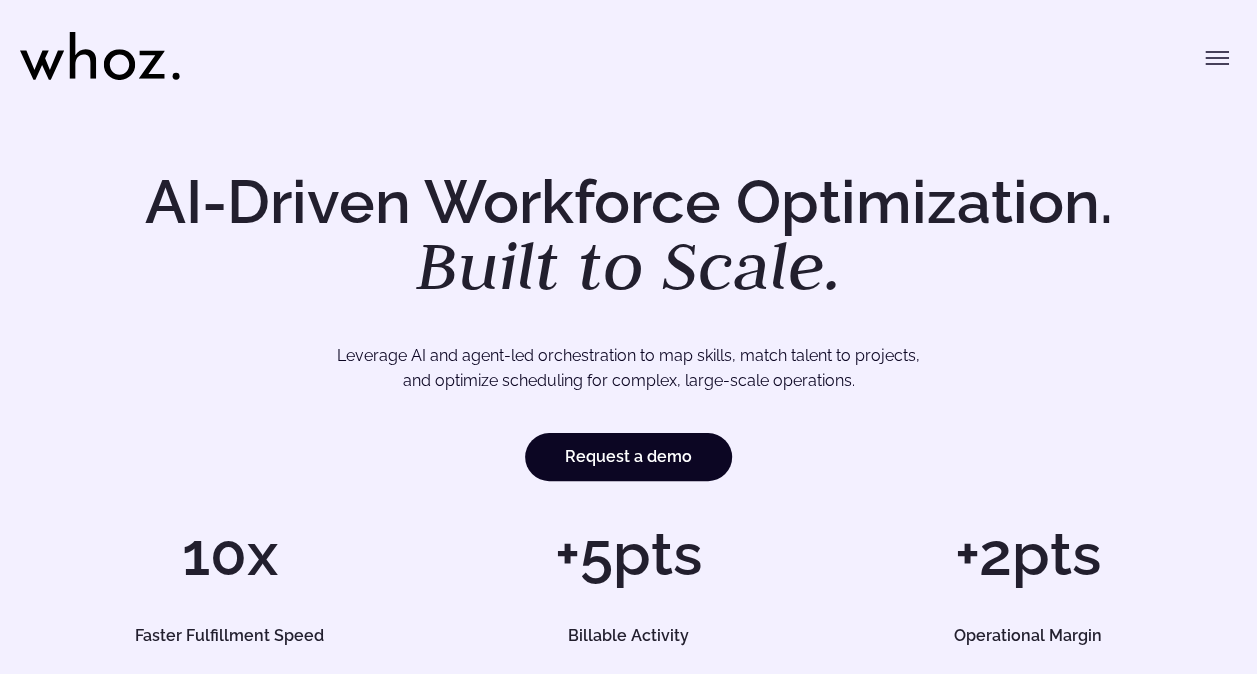 click 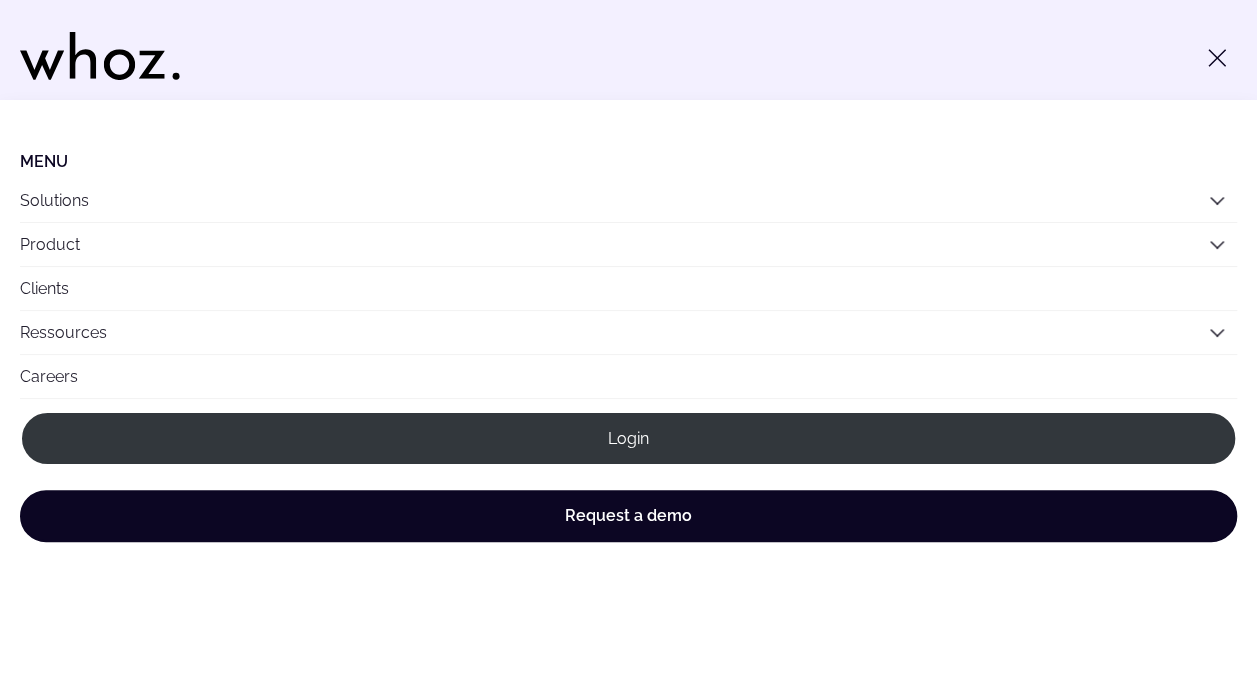 click on "Careers" at bounding box center [628, 376] 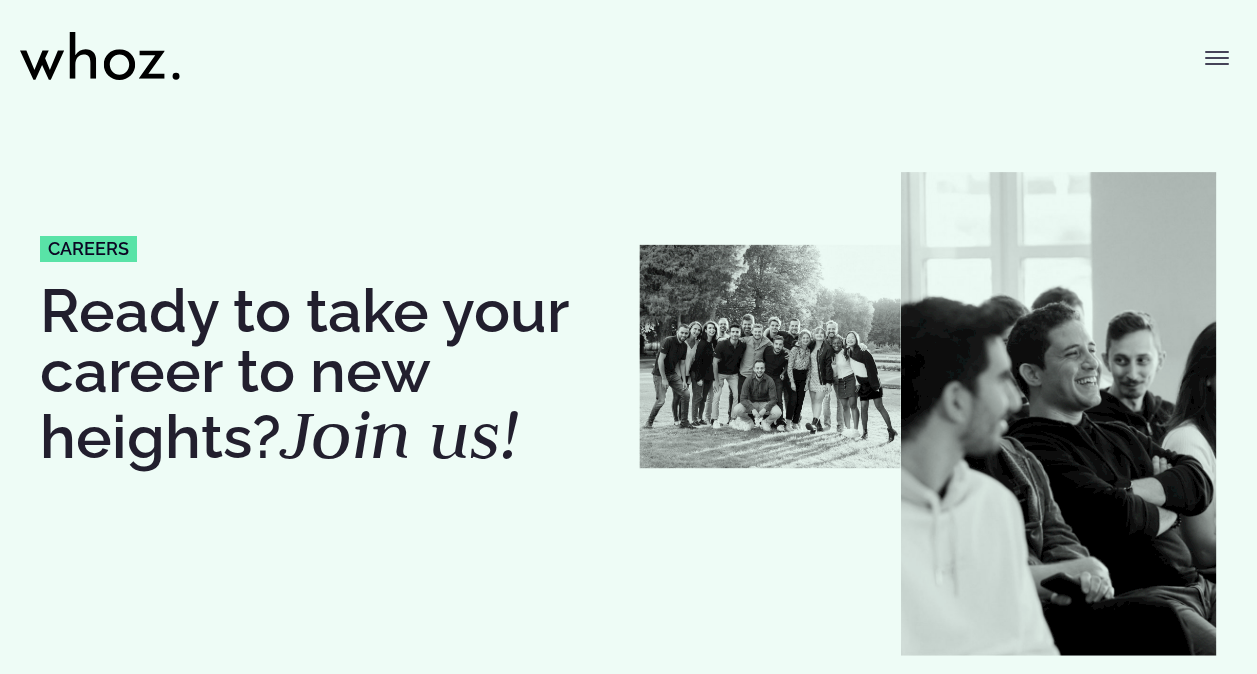 scroll, scrollTop: 0, scrollLeft: 0, axis: both 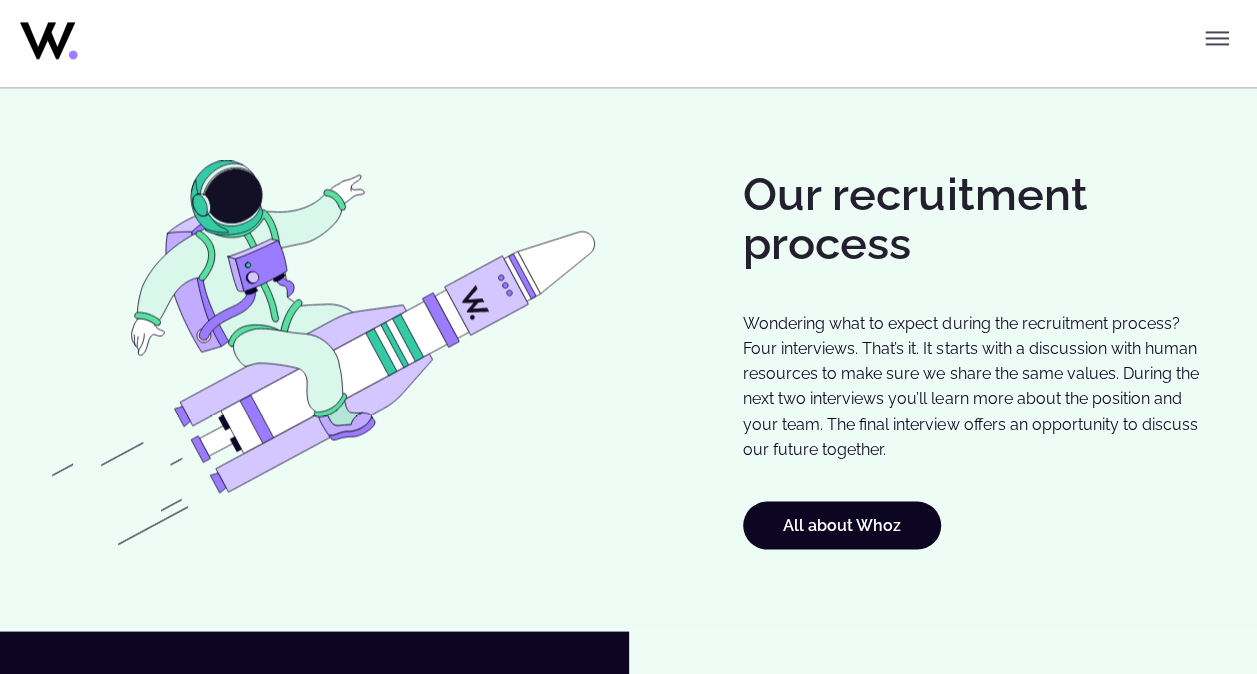 click 